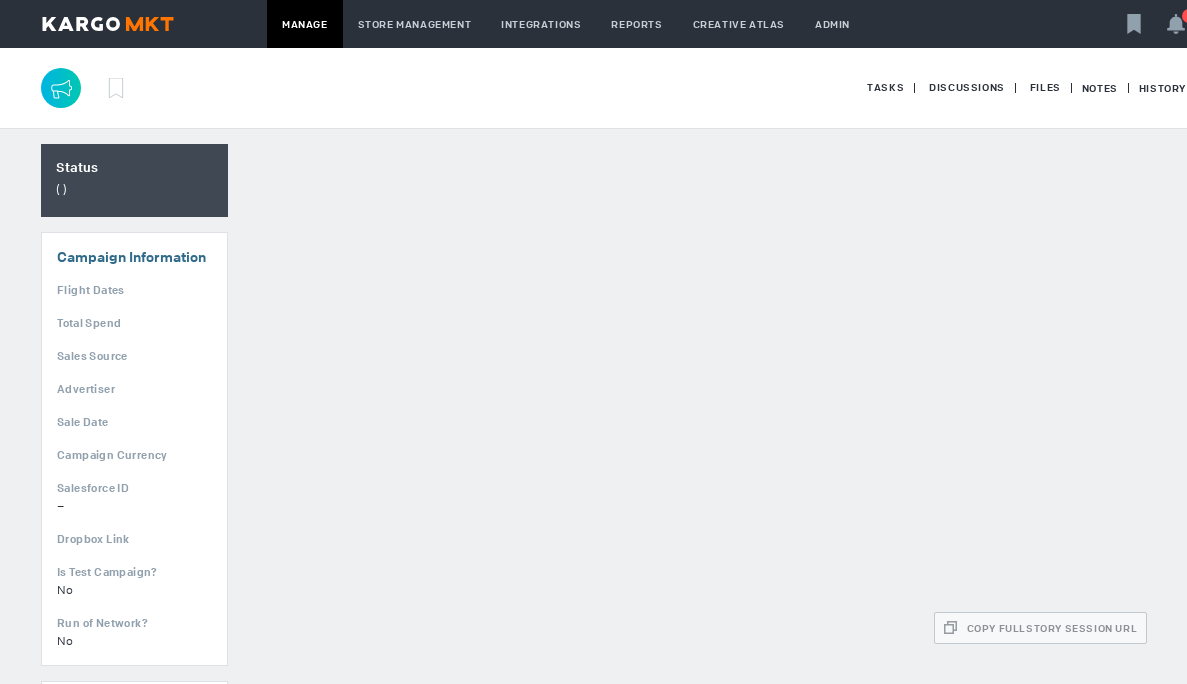 scroll, scrollTop: 0, scrollLeft: 0, axis: both 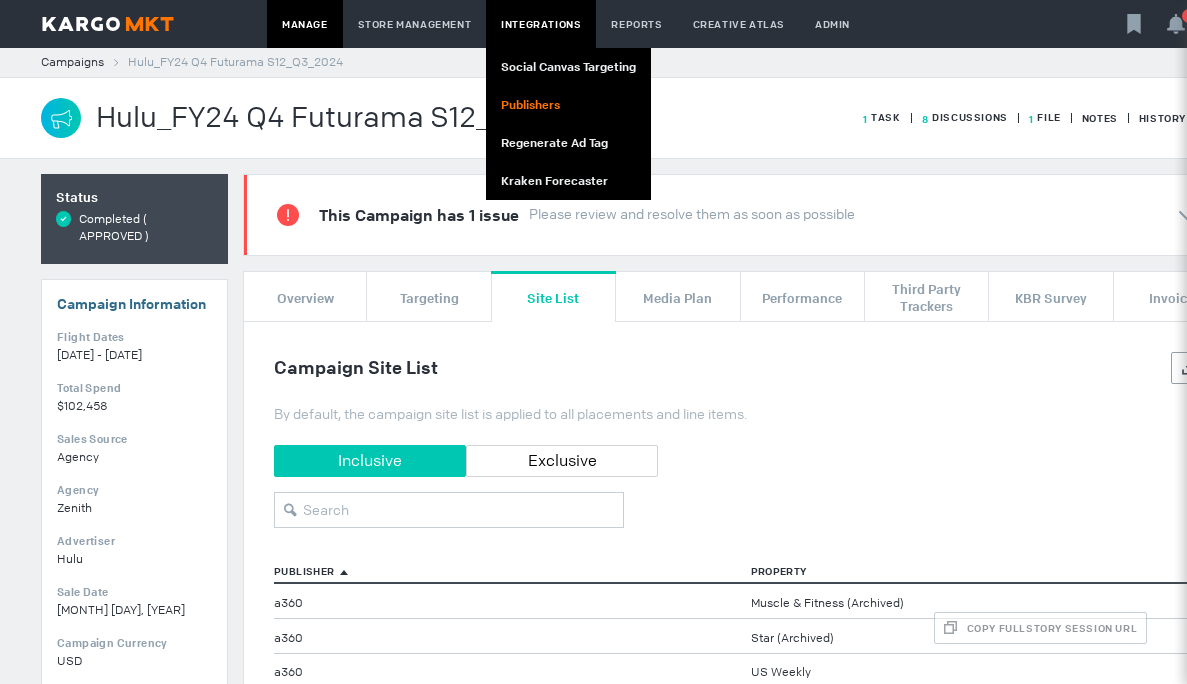 click on "Publishers" at bounding box center [568, 105] 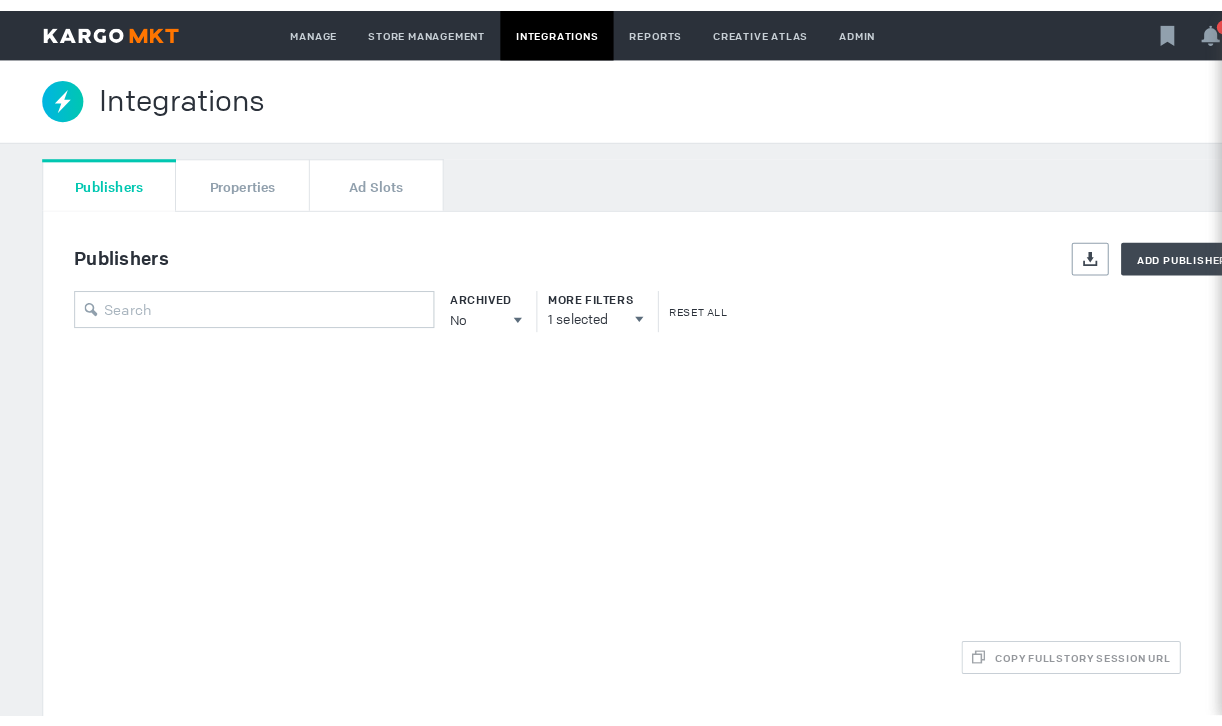 scroll, scrollTop: 0, scrollLeft: 0, axis: both 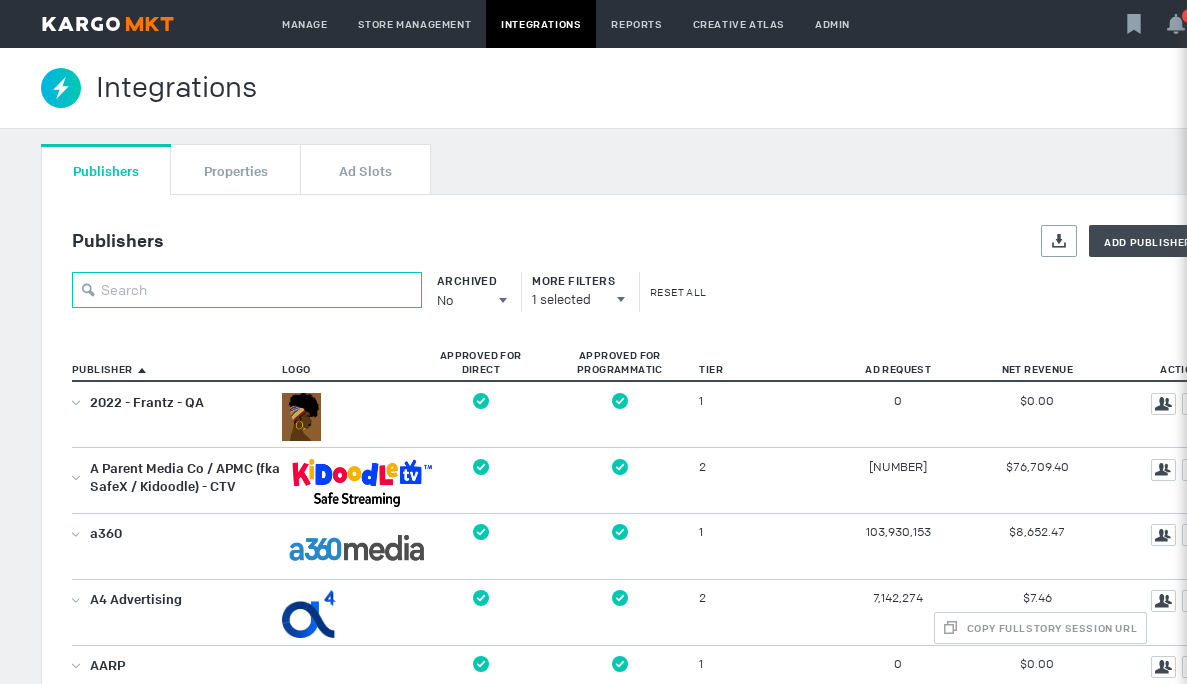 click at bounding box center (247, 290) 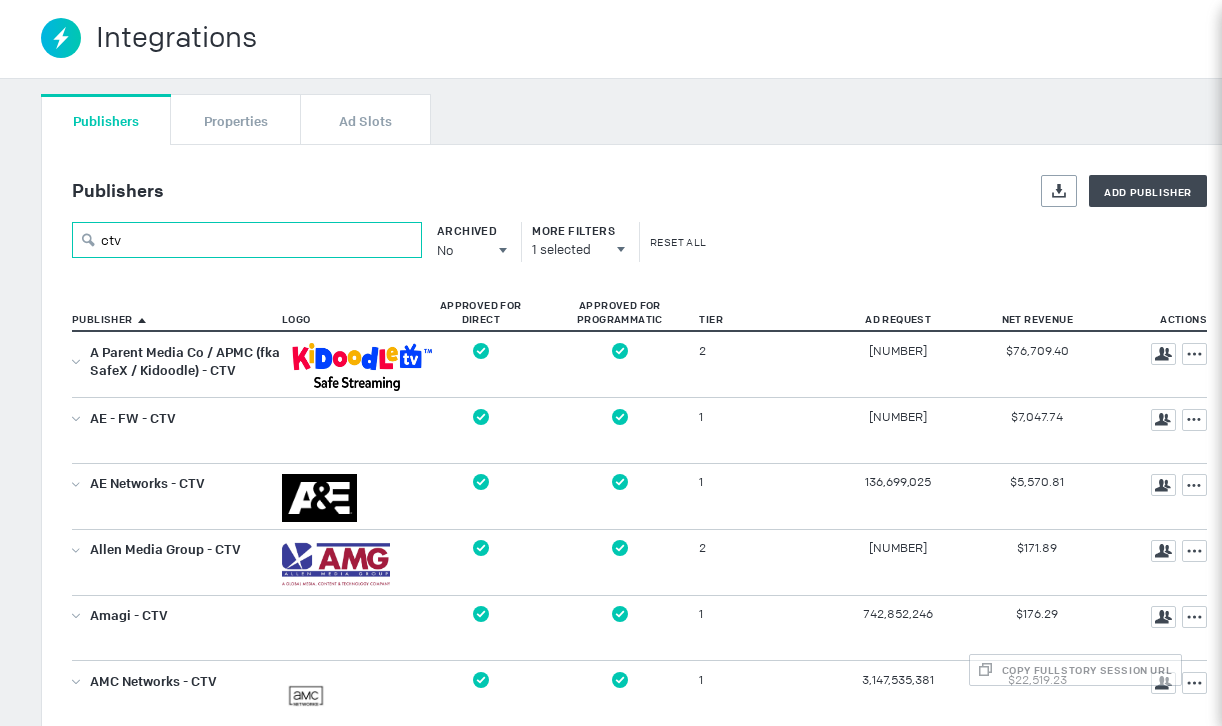 scroll, scrollTop: 64, scrollLeft: 0, axis: vertical 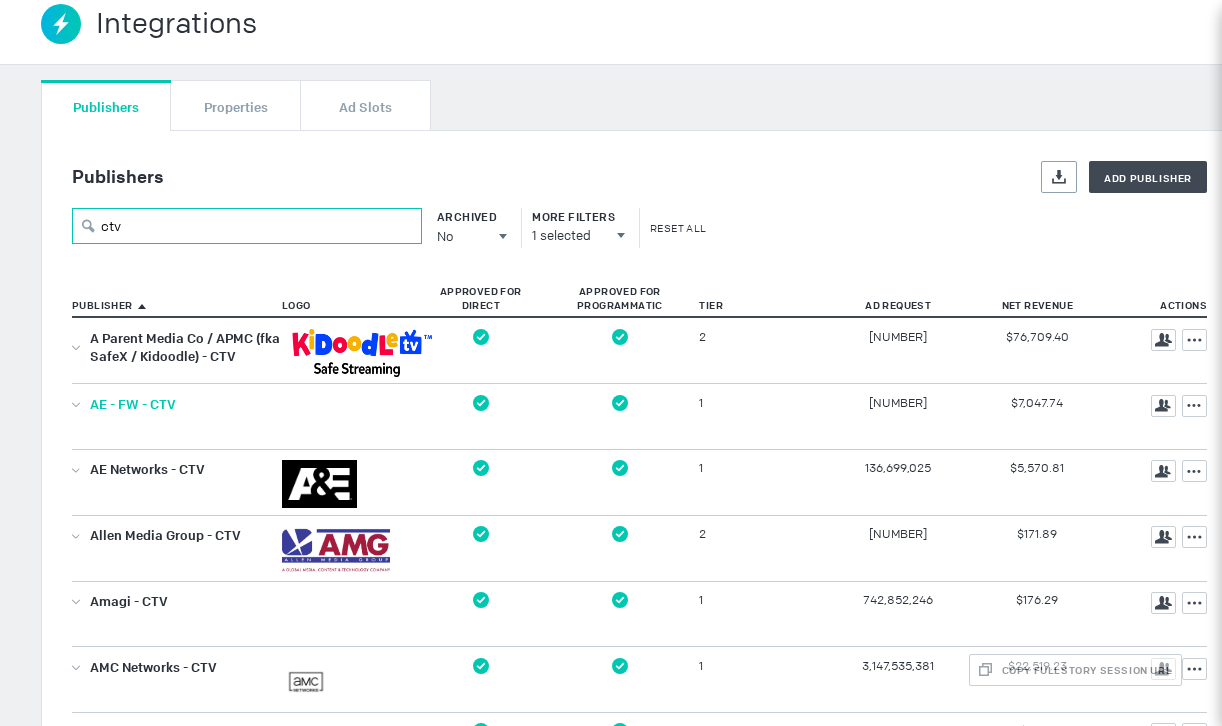 type on "ctv" 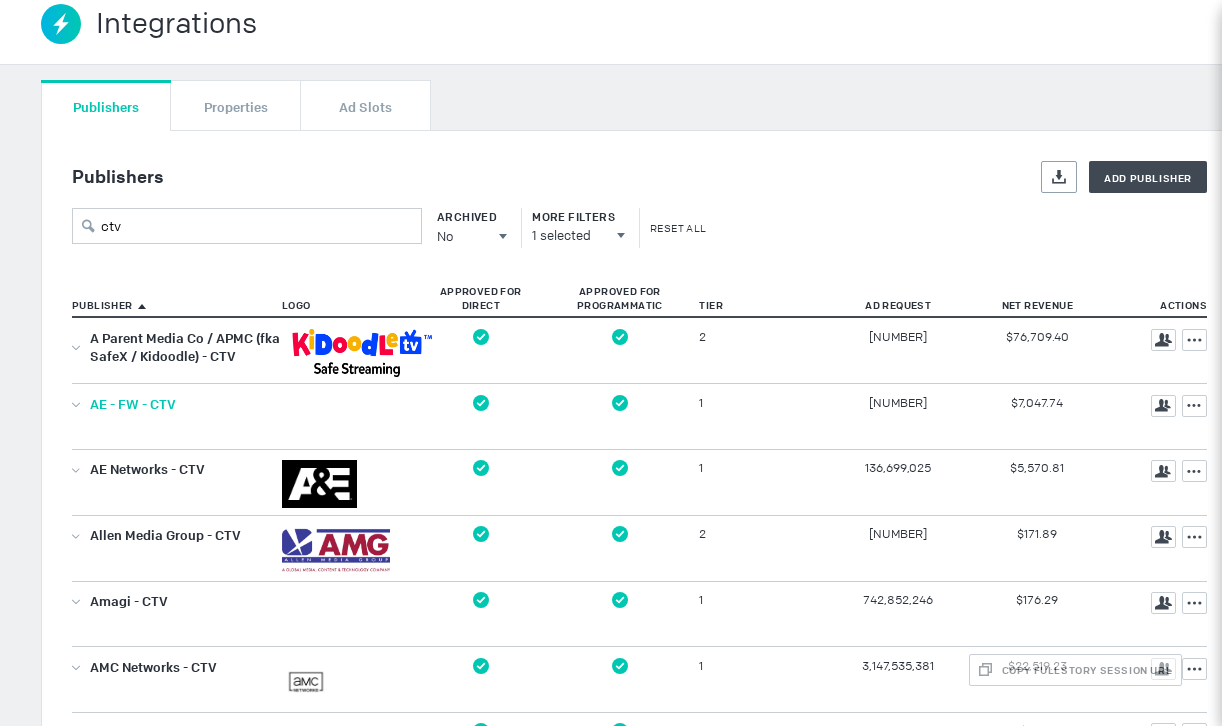 click on "AE - FW - CTV" at bounding box center (133, 404) 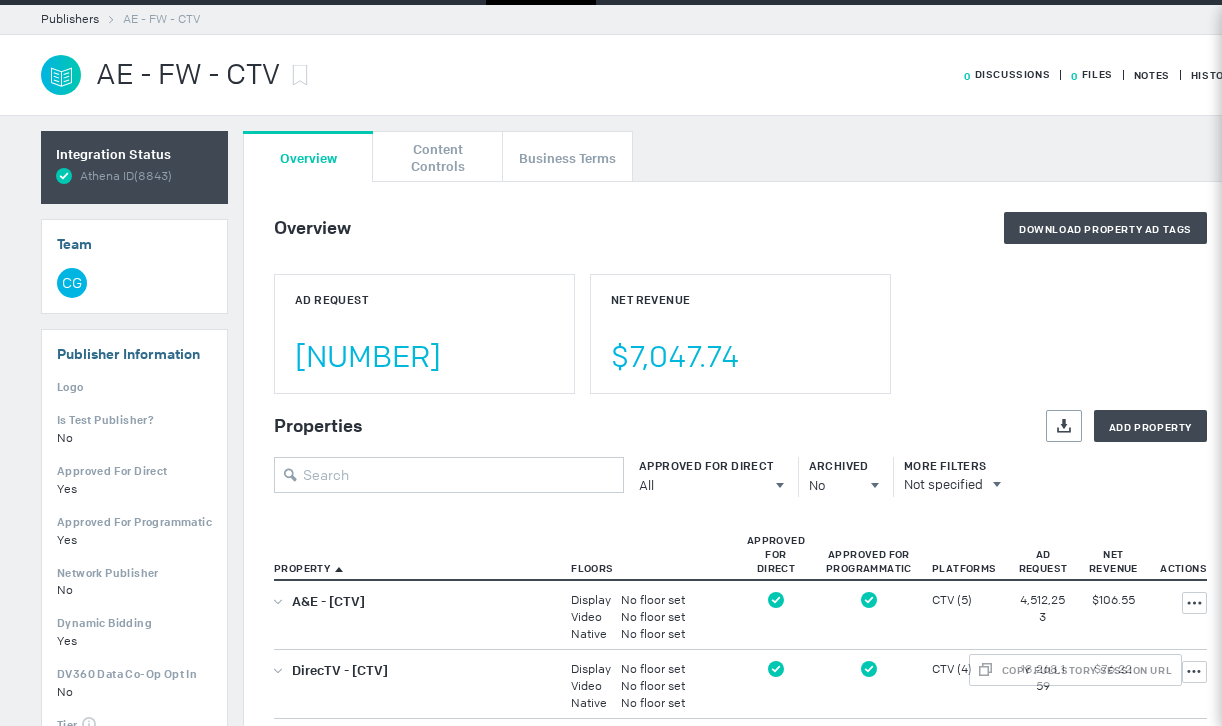 scroll, scrollTop: 27, scrollLeft: 0, axis: vertical 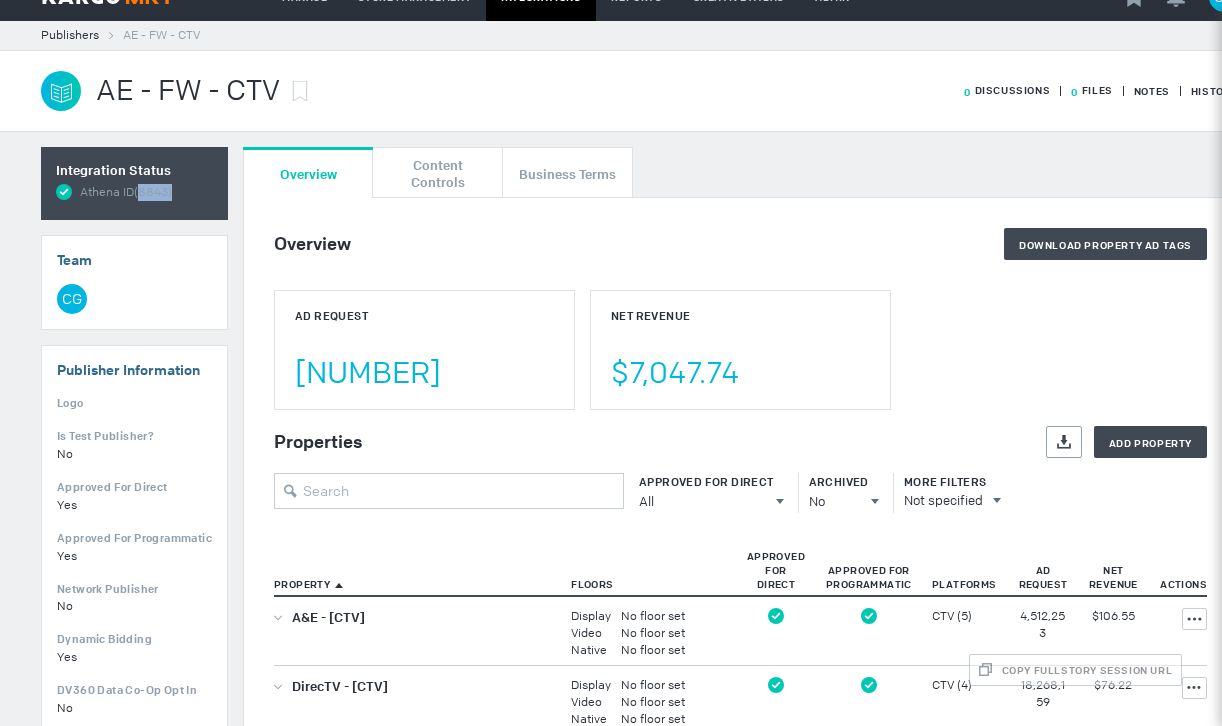 drag, startPoint x: 139, startPoint y: 194, endPoint x: 174, endPoint y: 194, distance: 35 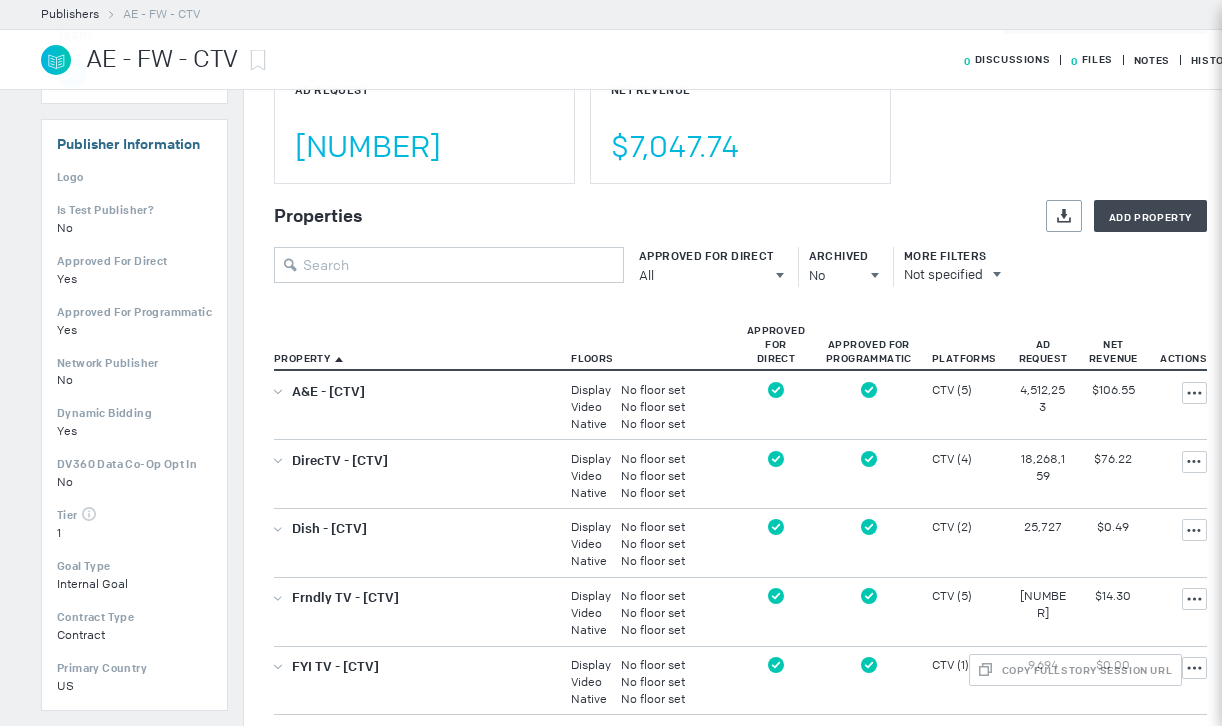 scroll, scrollTop: 266, scrollLeft: 0, axis: vertical 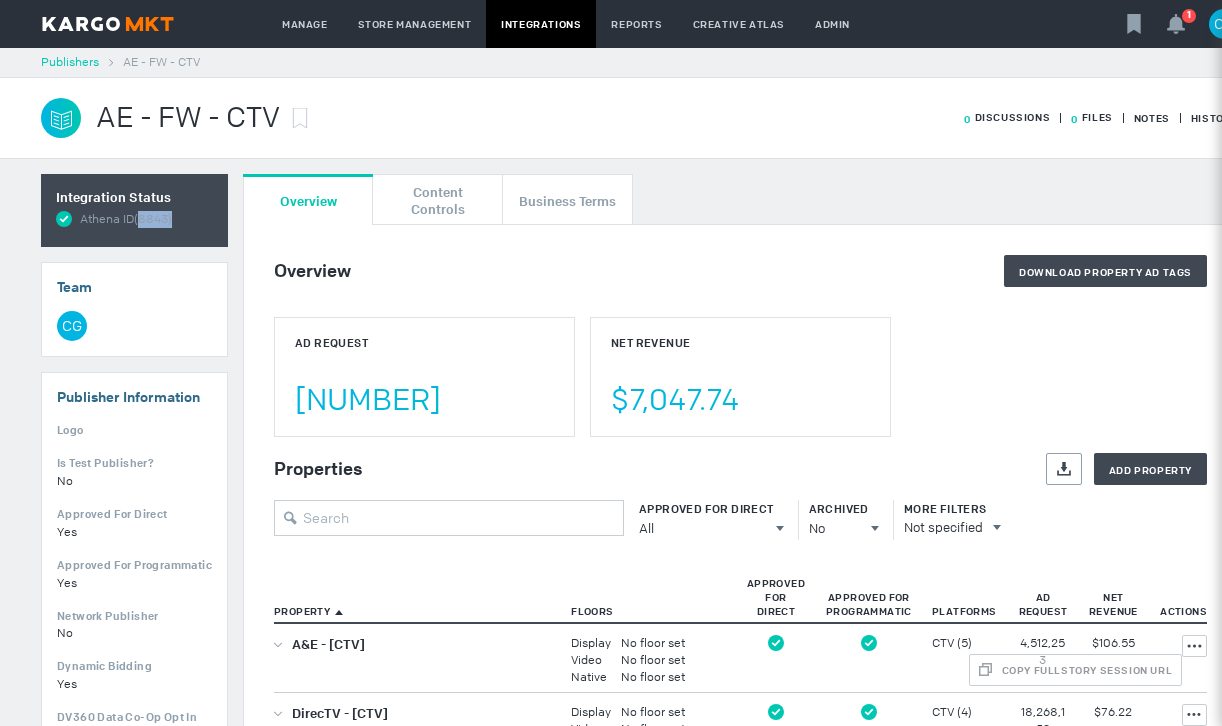 click on "Publishers" at bounding box center (70, 62) 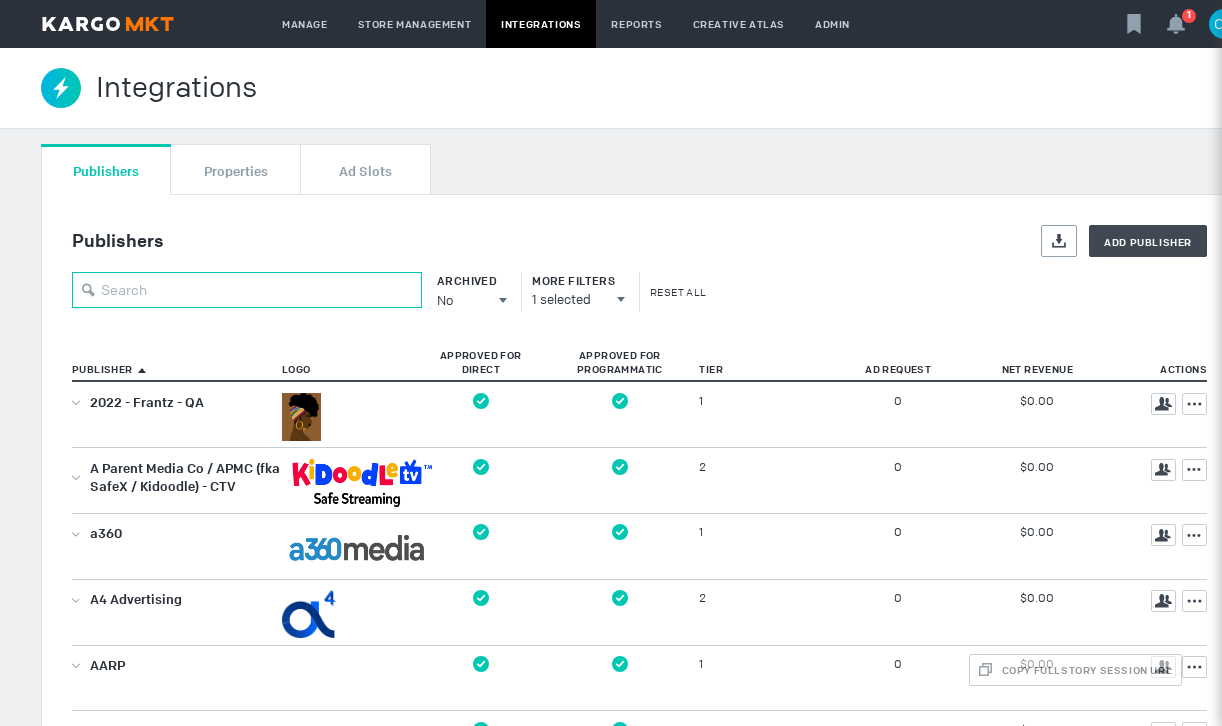 click at bounding box center [247, 290] 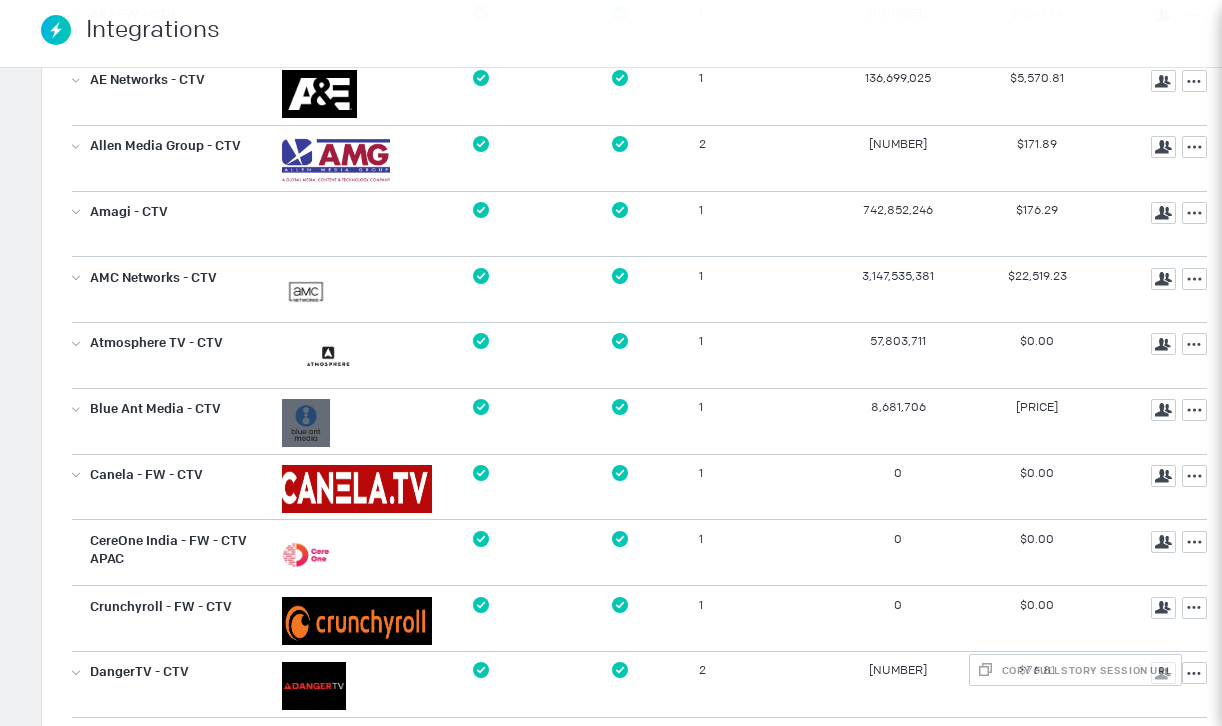 scroll, scrollTop: 0, scrollLeft: 0, axis: both 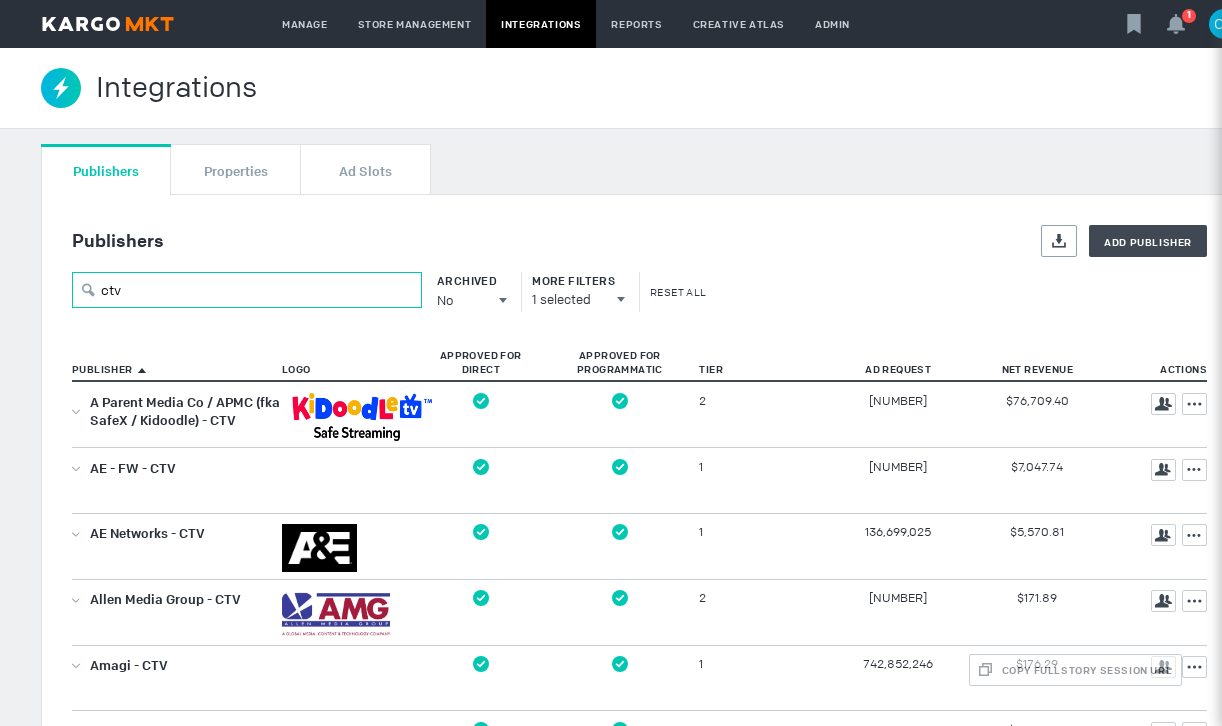click on "ctv" at bounding box center (247, 290) 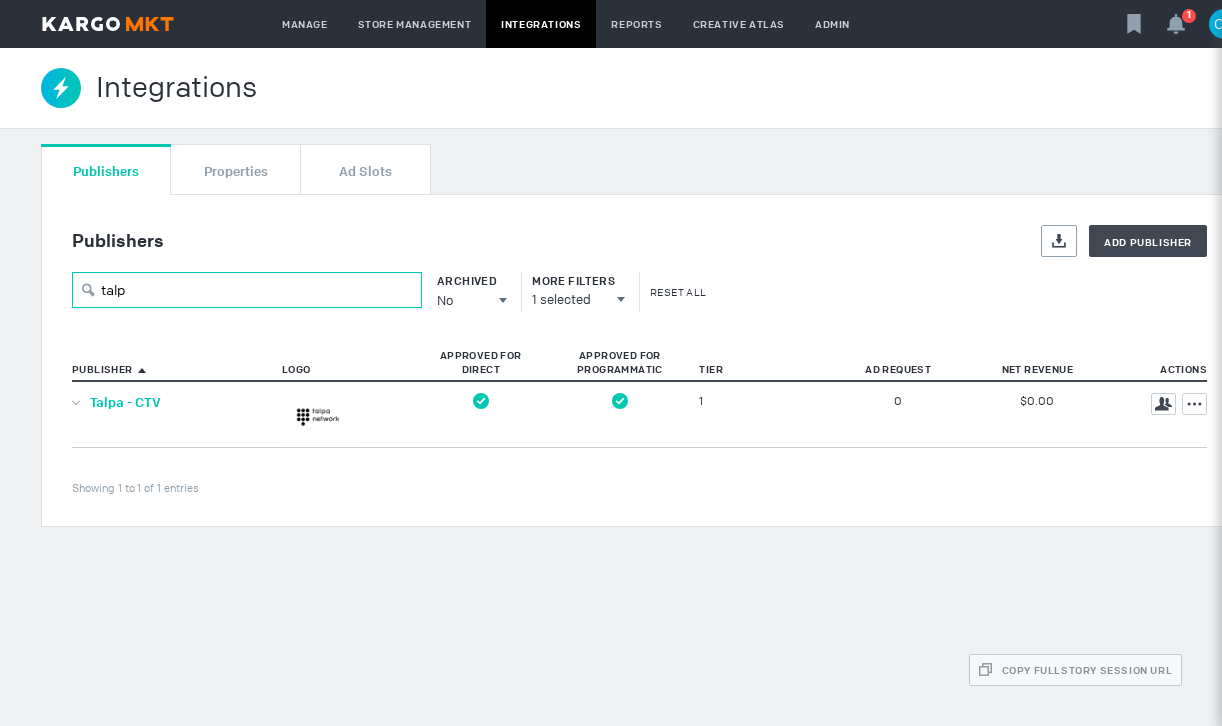 type on "talp" 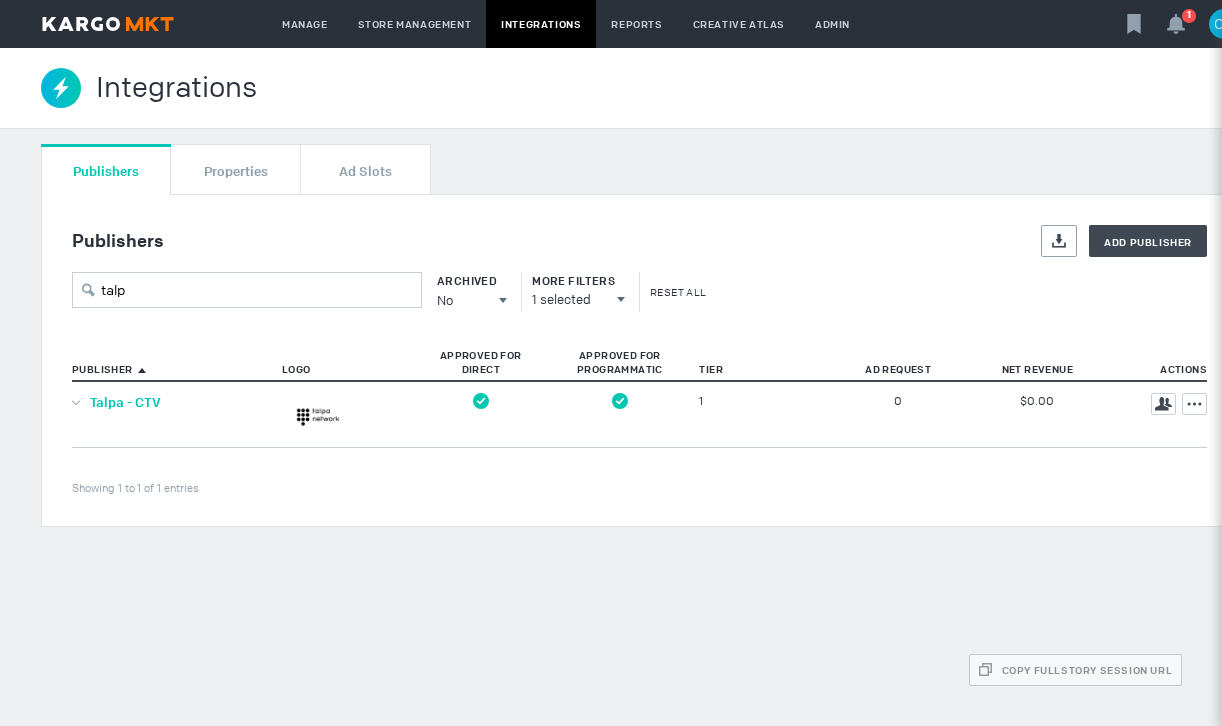 click on "Talpa - CTV" at bounding box center [125, 402] 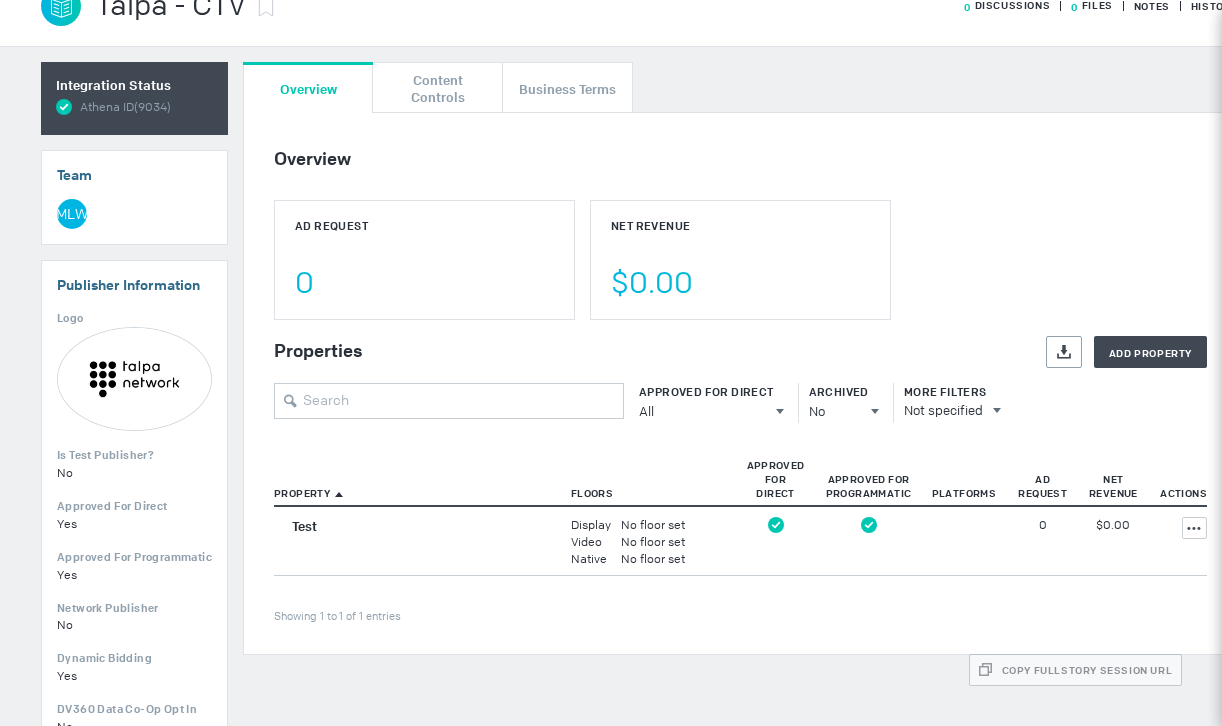 scroll, scrollTop: 35, scrollLeft: 0, axis: vertical 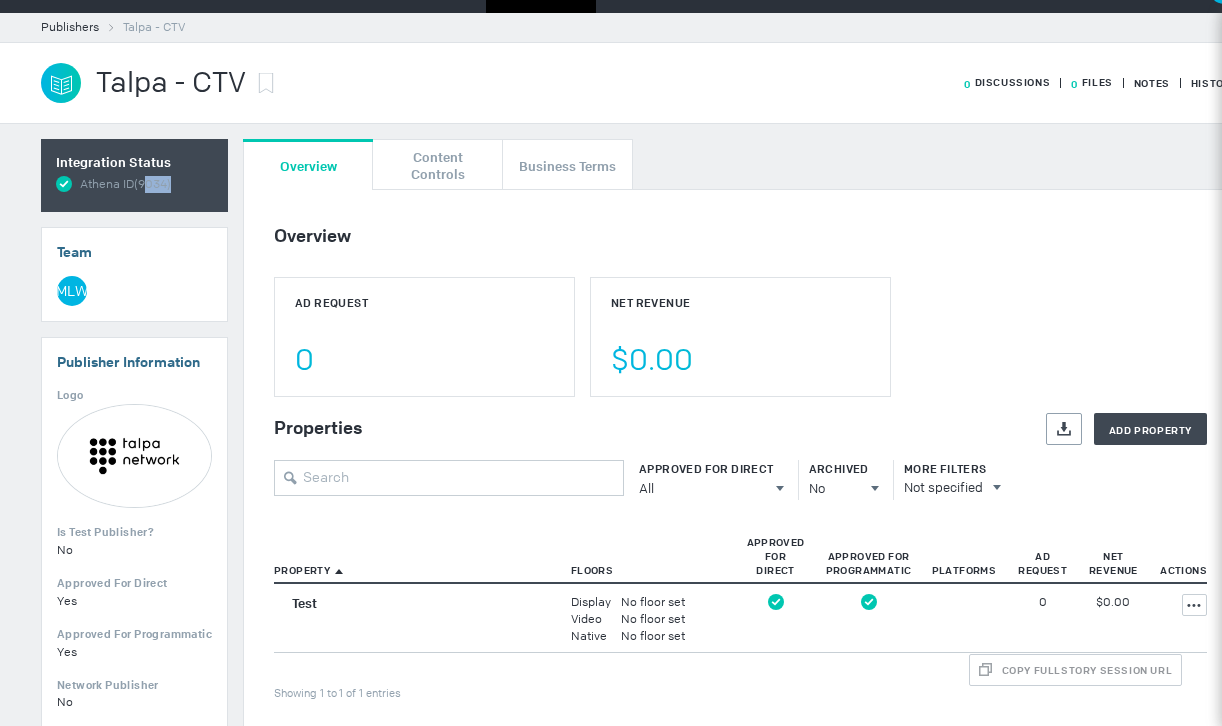 drag, startPoint x: 144, startPoint y: 185, endPoint x: 173, endPoint y: 186, distance: 29.017237 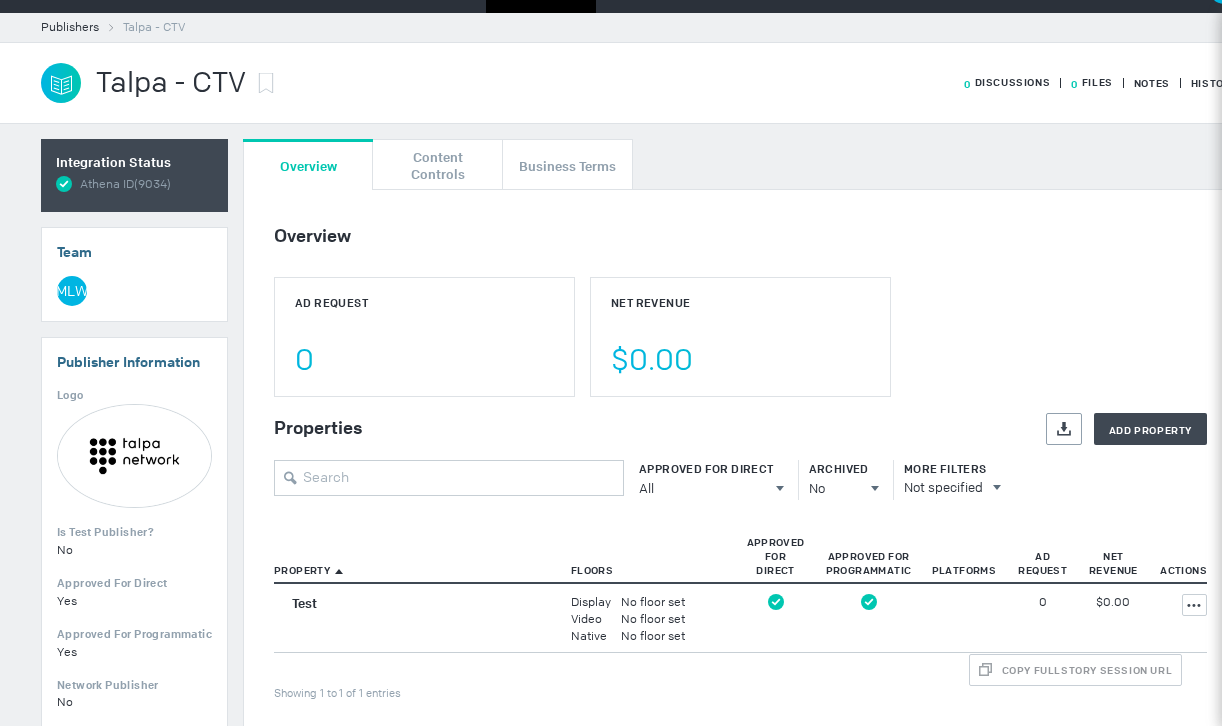 click on "Overview Download Property Ad Tags Ad Request 0 Net Revenue $0.00 Properties Export   Add Property     Approved For Direct All All All No Yes Archived No All All No Yes More Filters Not specified Property Floors Approved For Direct Approved For Programmatic Platforms Ad Request Net Revenue Actions Showing 1 to 1 of 1 entries Test Display     No floor set Video     No floor set Native     No floor set 0 $0.00   Actions" at bounding box center [740, 460] 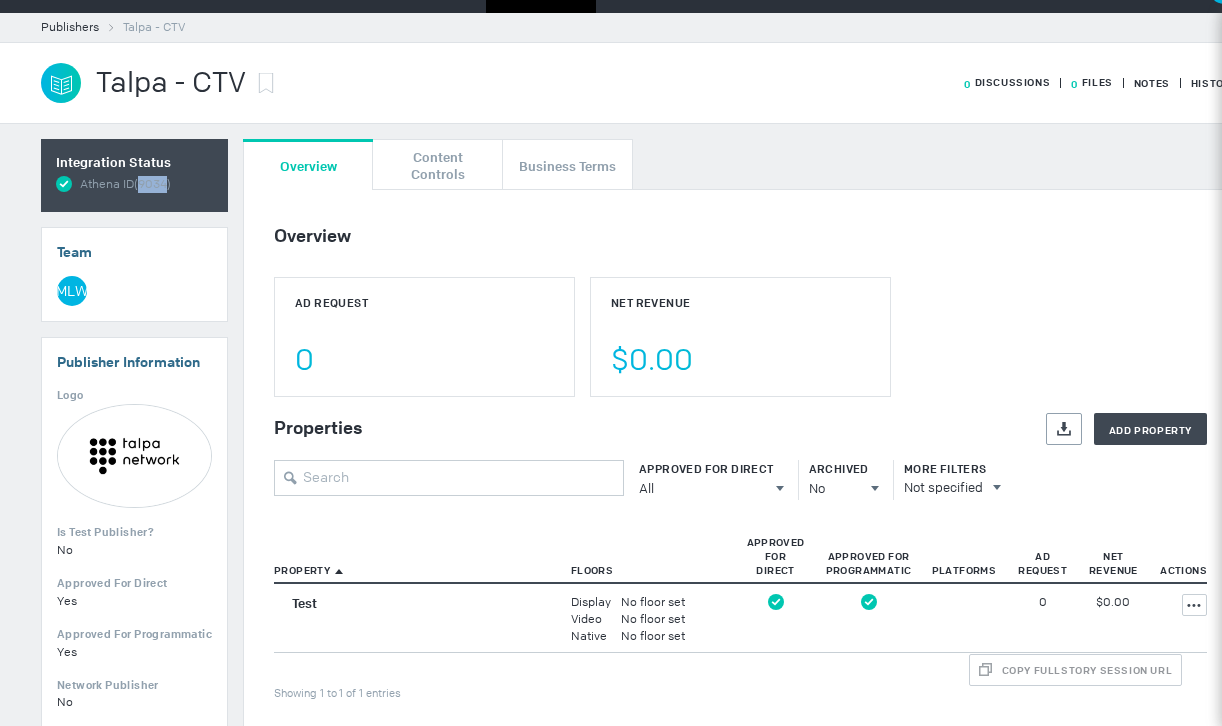 drag, startPoint x: 139, startPoint y: 184, endPoint x: 167, endPoint y: 183, distance: 28.01785 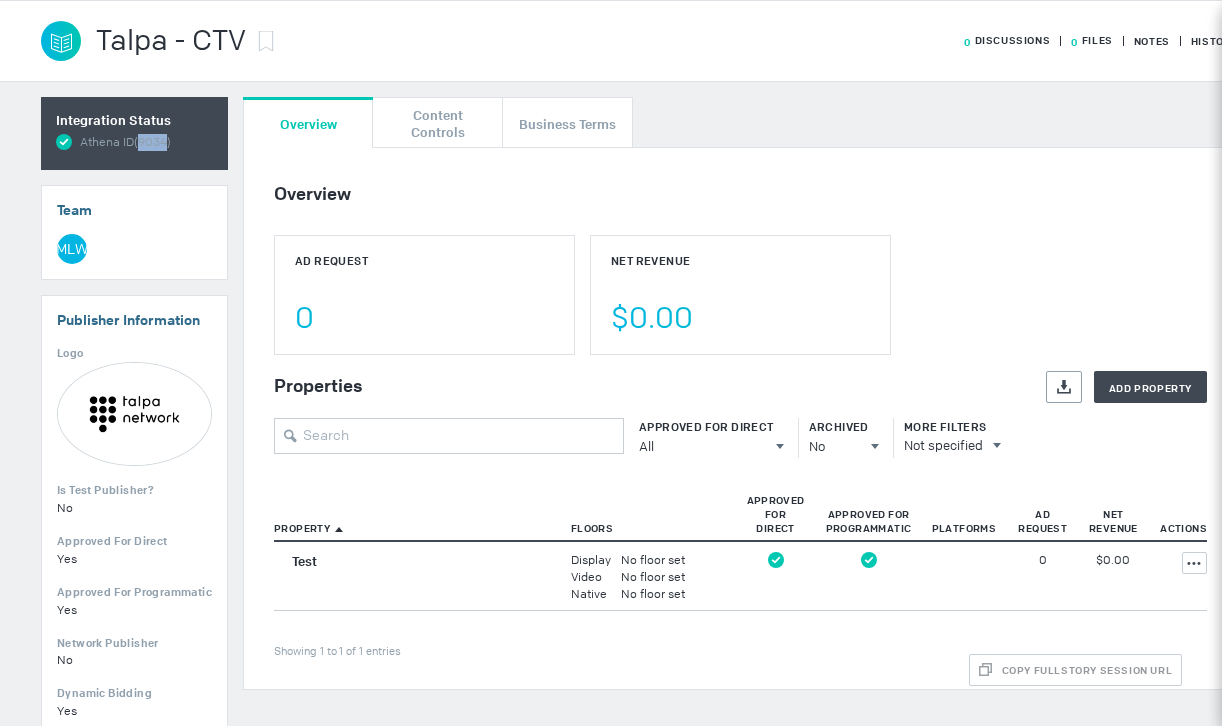 scroll, scrollTop: 0, scrollLeft: 0, axis: both 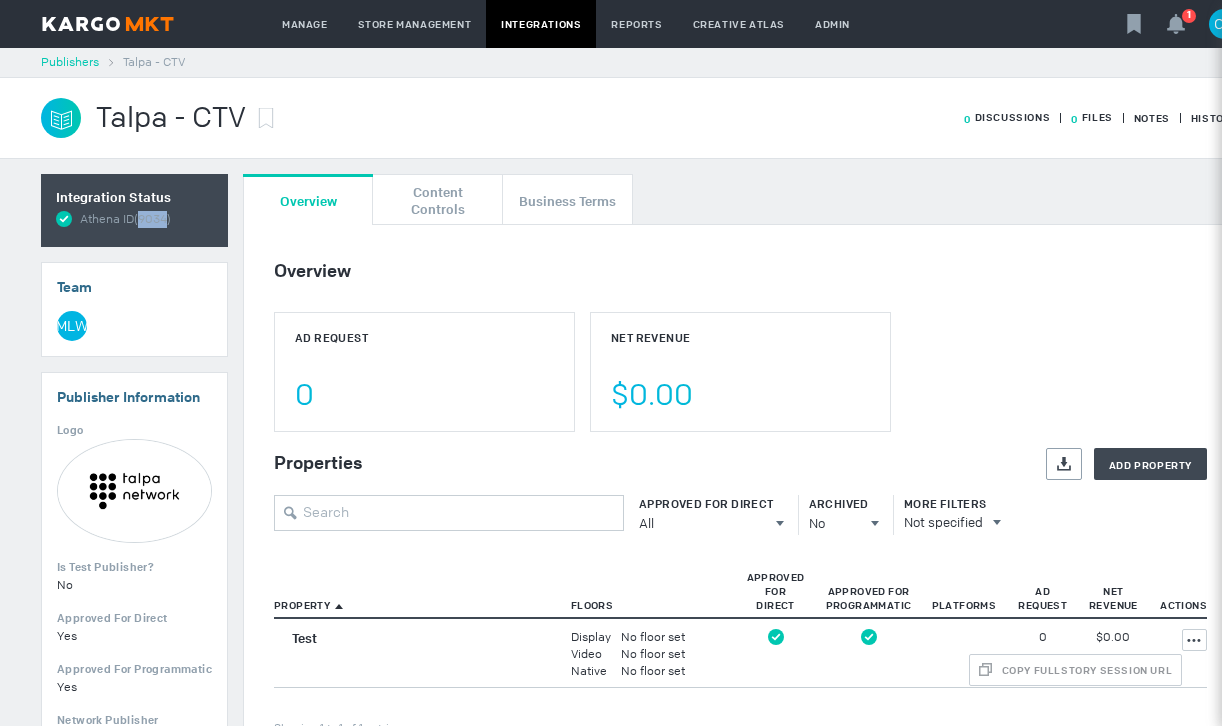 click on "Publishers" at bounding box center [70, 62] 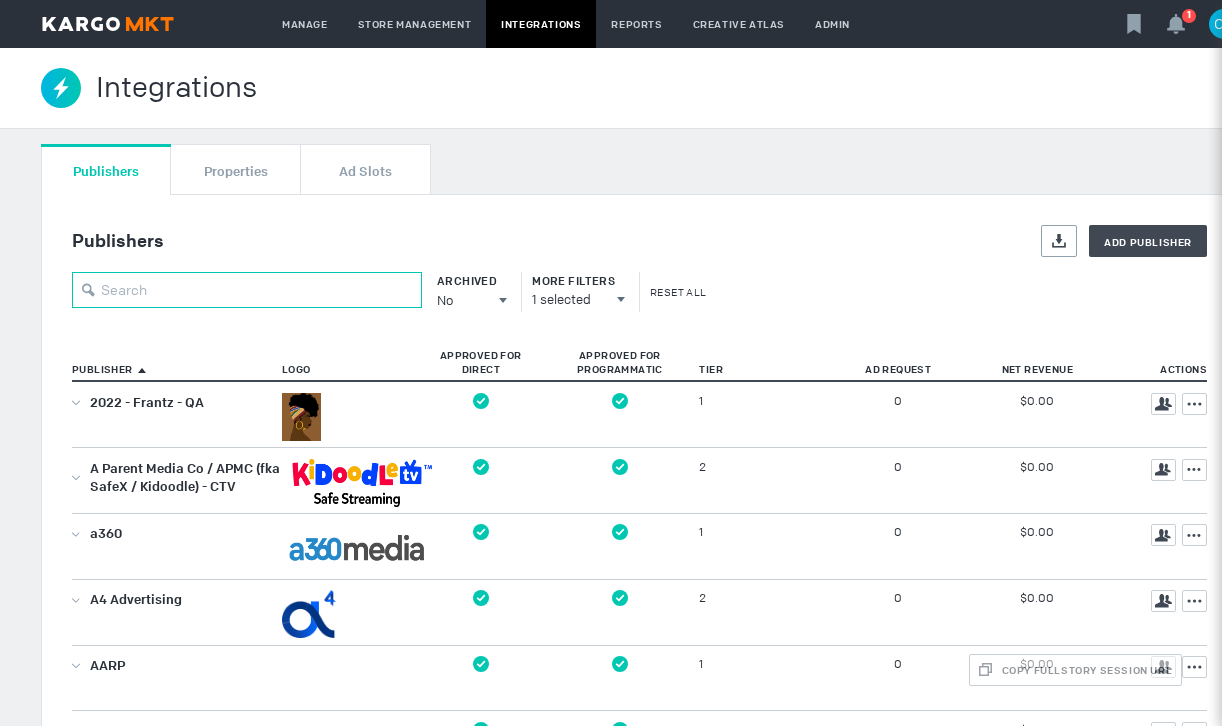click at bounding box center (247, 290) 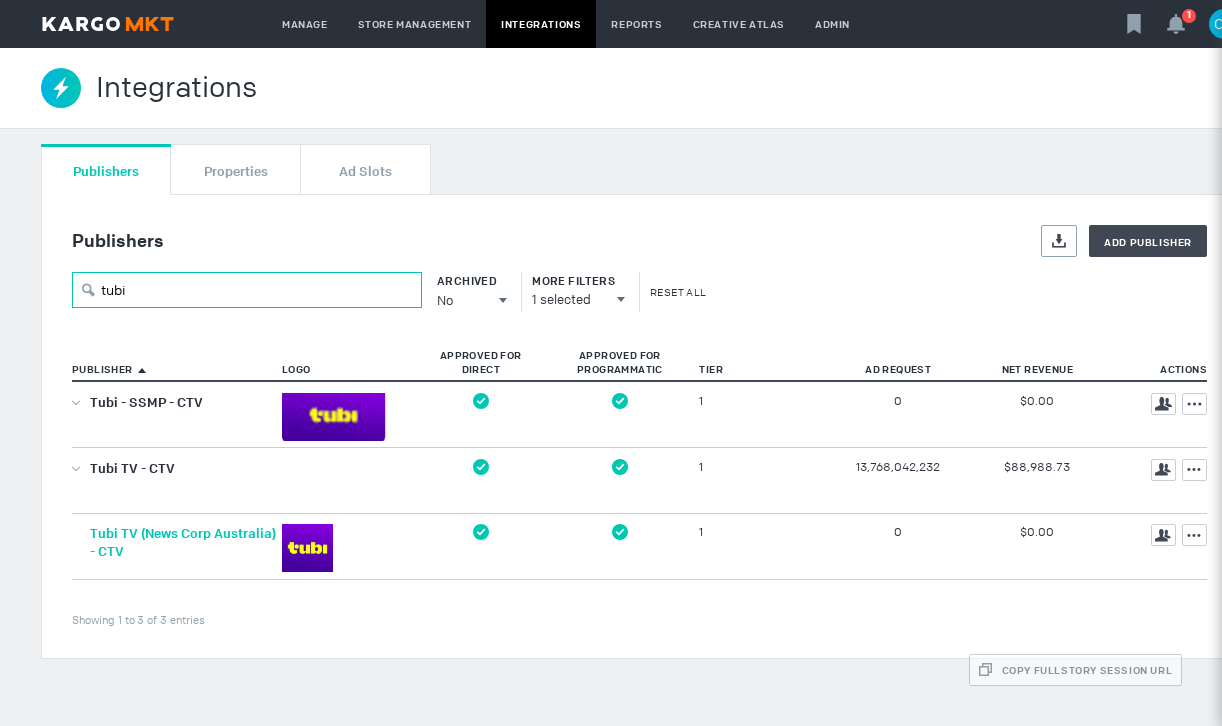 type on "tubi" 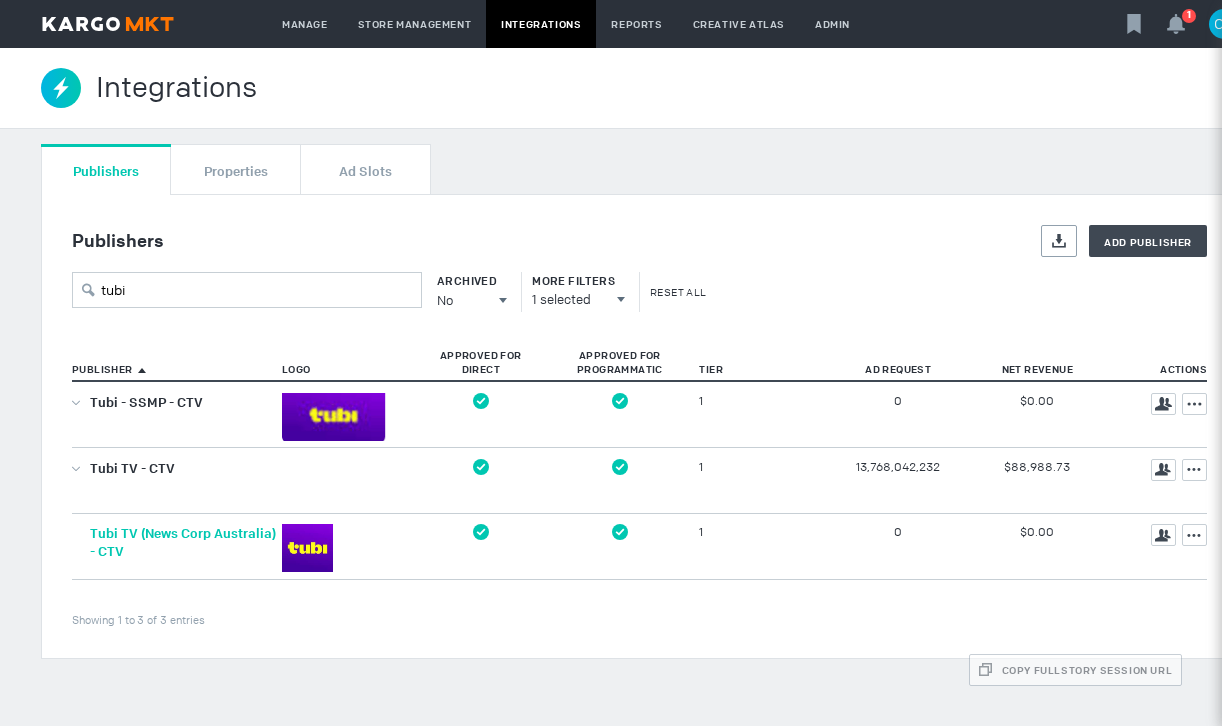click on "Tubi TV (News Corp Australia) - CTV" at bounding box center (183, 542) 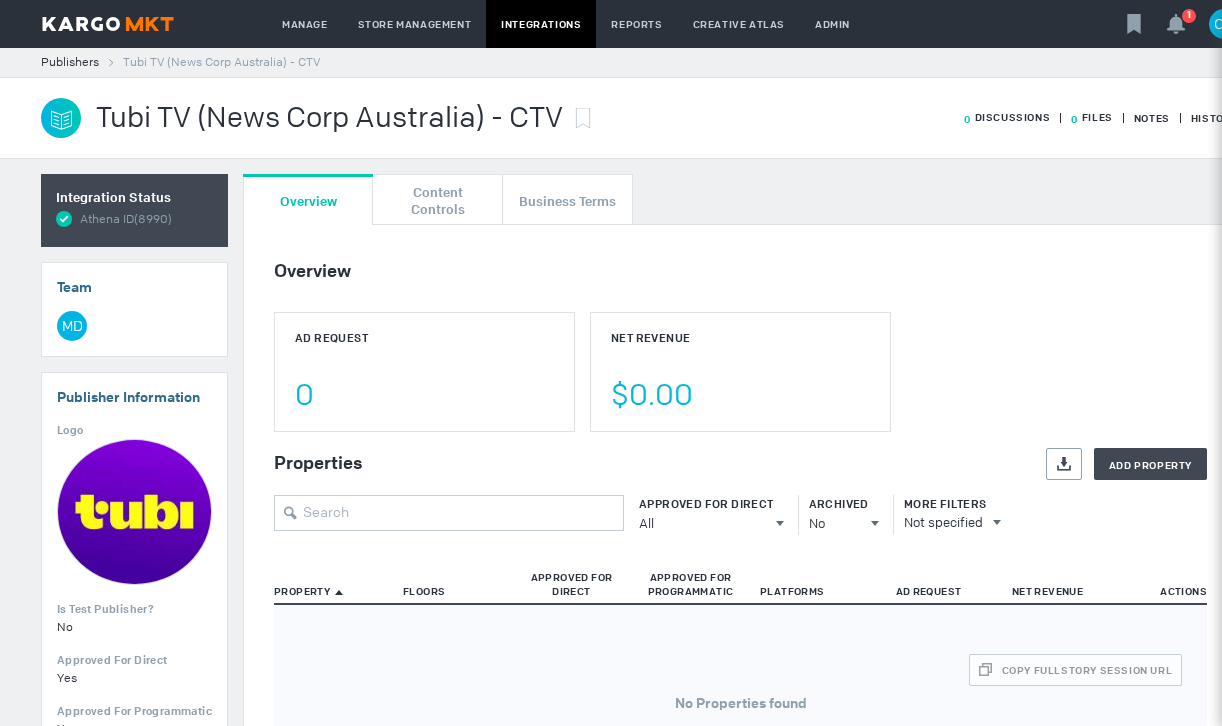 click on "Tubi TV (News Corp Australia) - CTV" at bounding box center (221, 62) 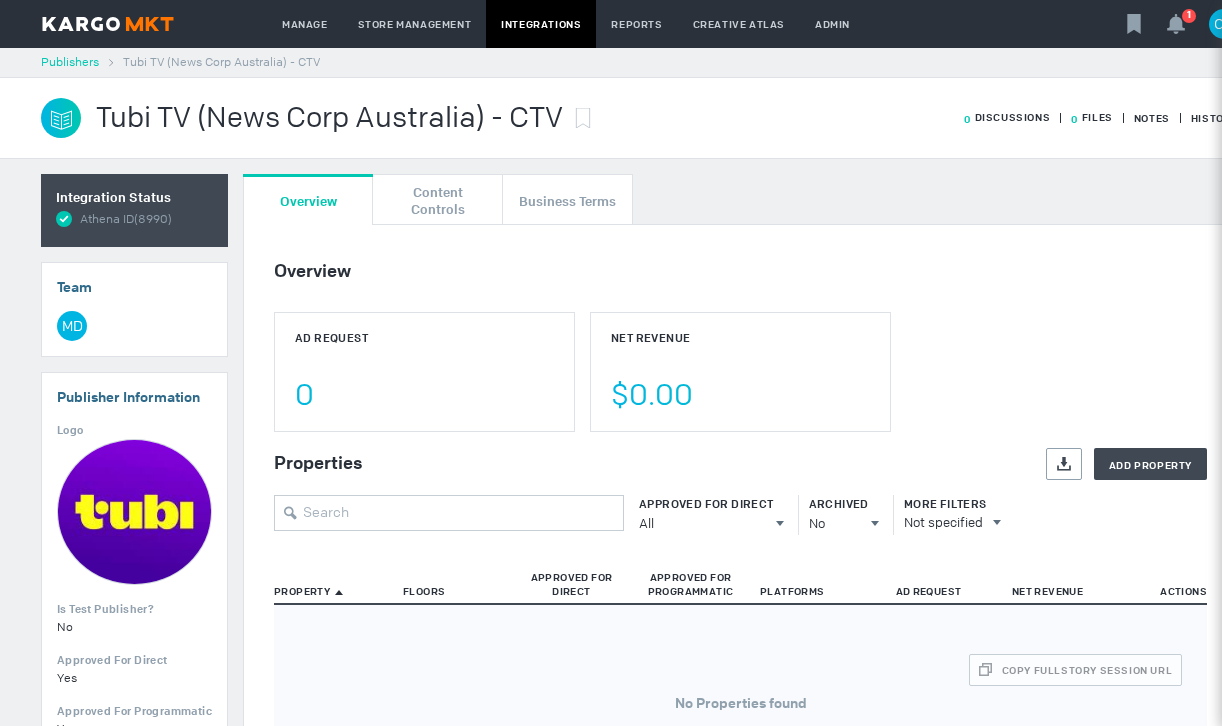 click on "Publishers" at bounding box center [70, 62] 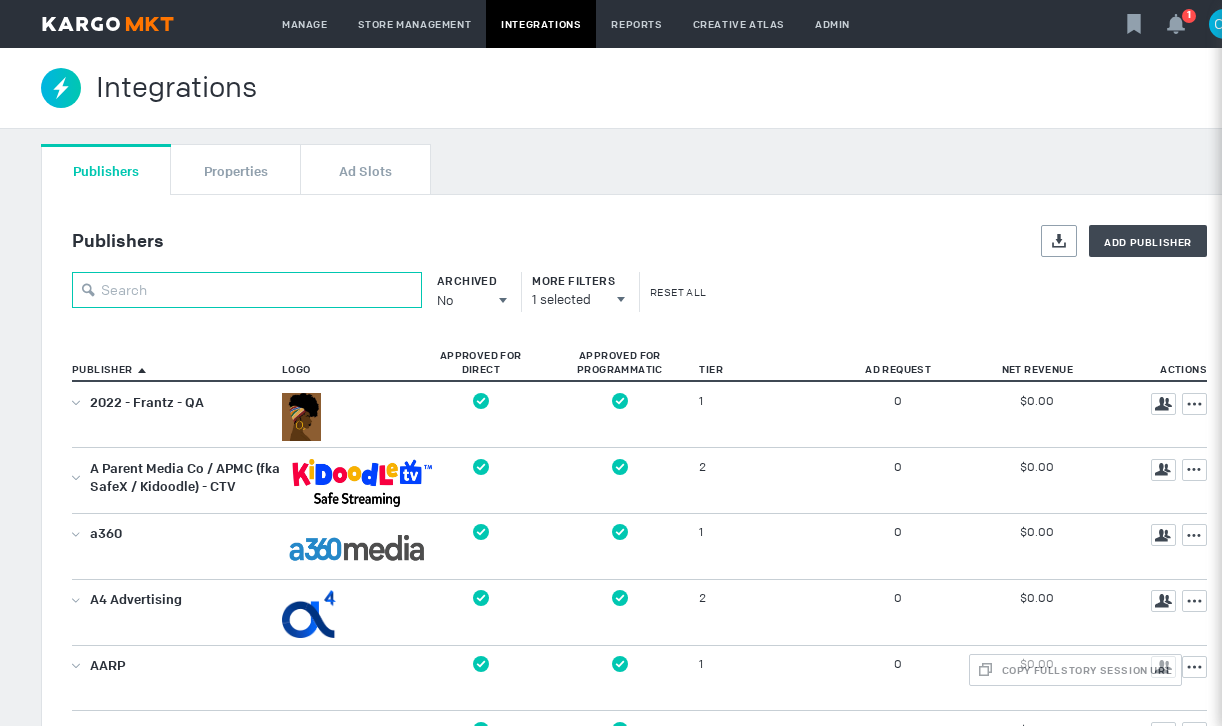 click at bounding box center [247, 290] 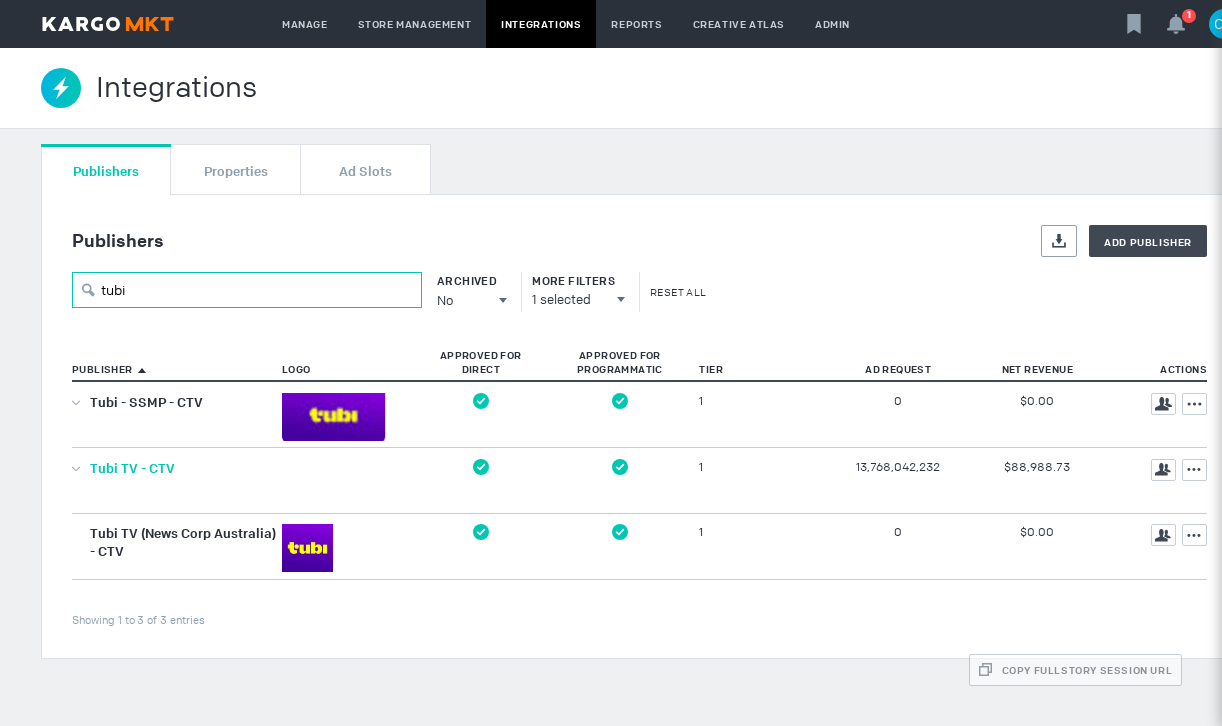 type on "tubi" 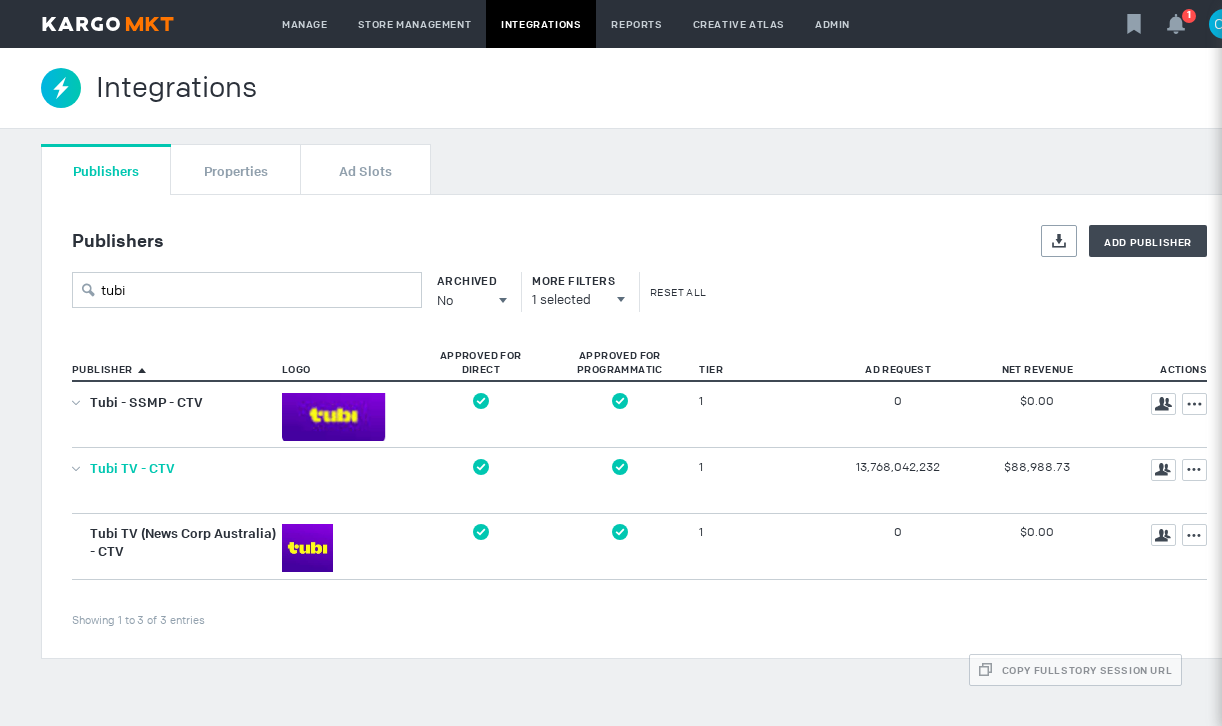 click on "Tubi TV - CTV" at bounding box center [132, 468] 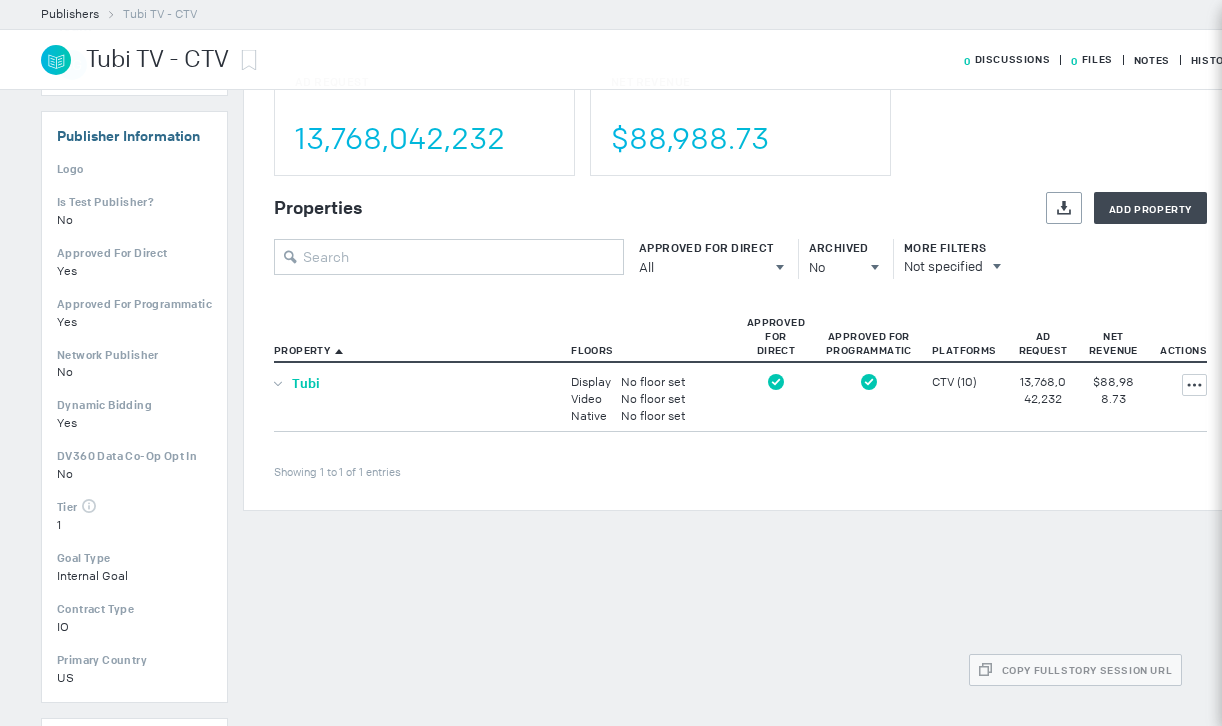 click on "Tubi" at bounding box center (306, 383) 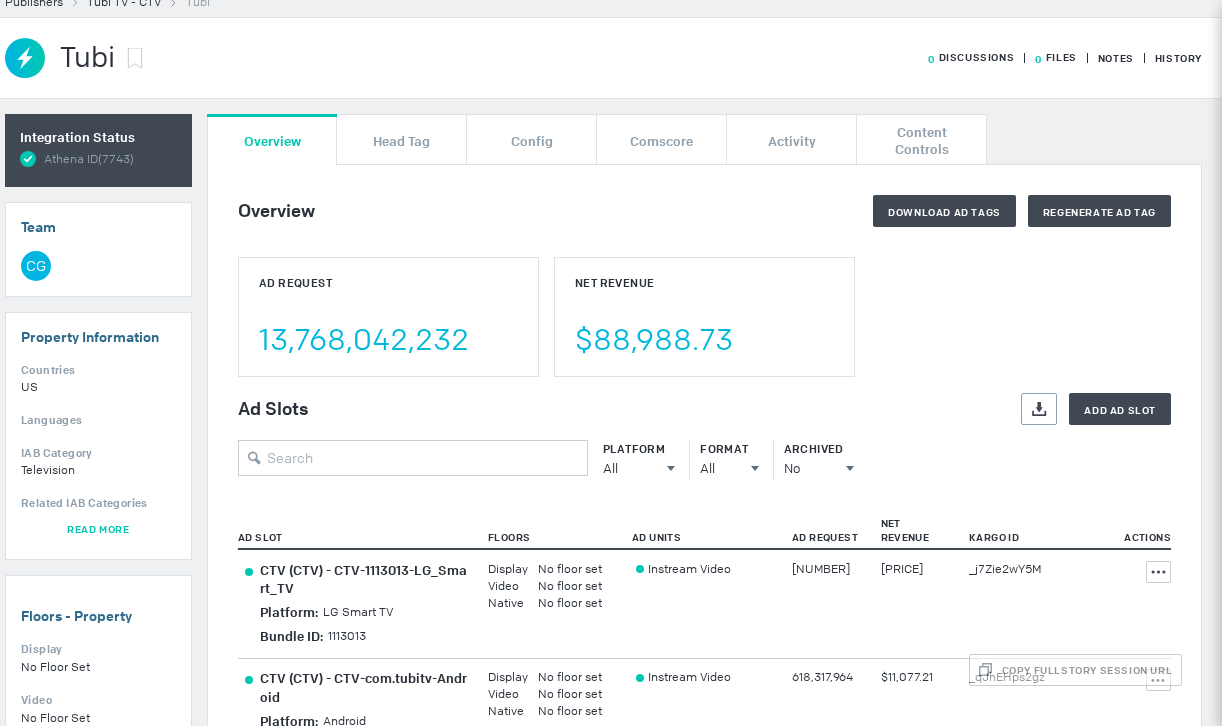 scroll, scrollTop: 0, scrollLeft: 36, axis: horizontal 